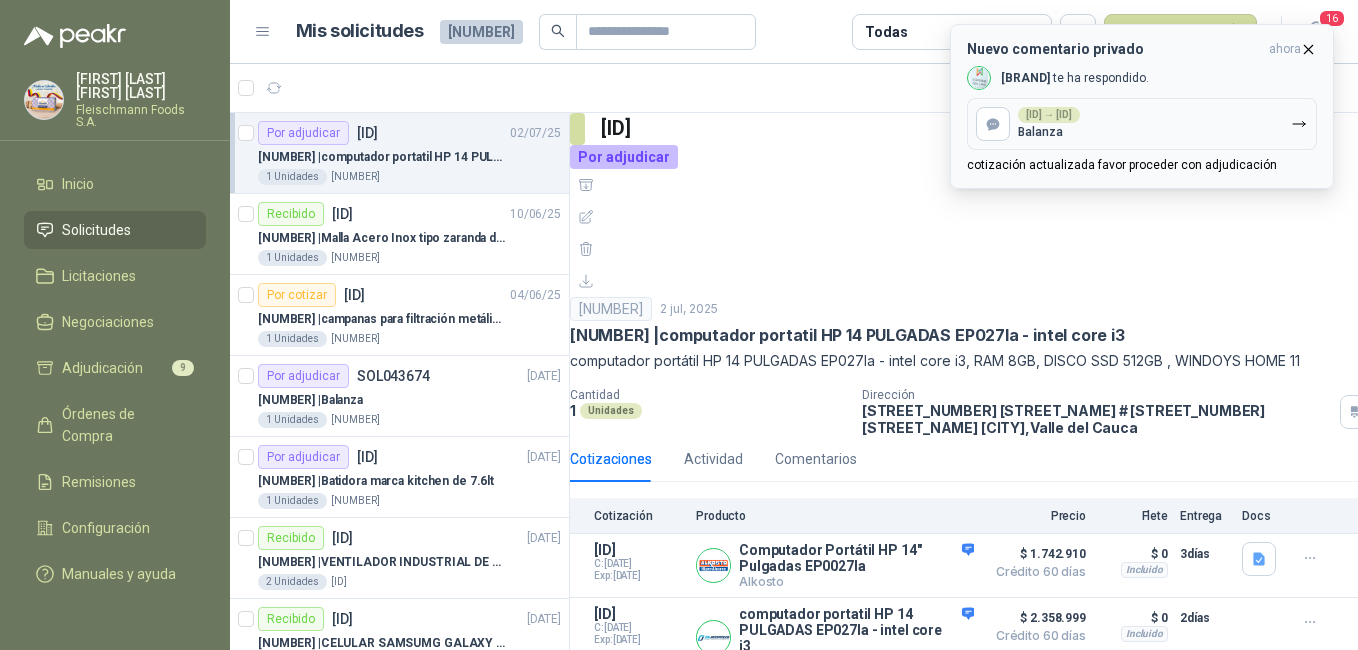 scroll, scrollTop: 0, scrollLeft: 0, axis: both 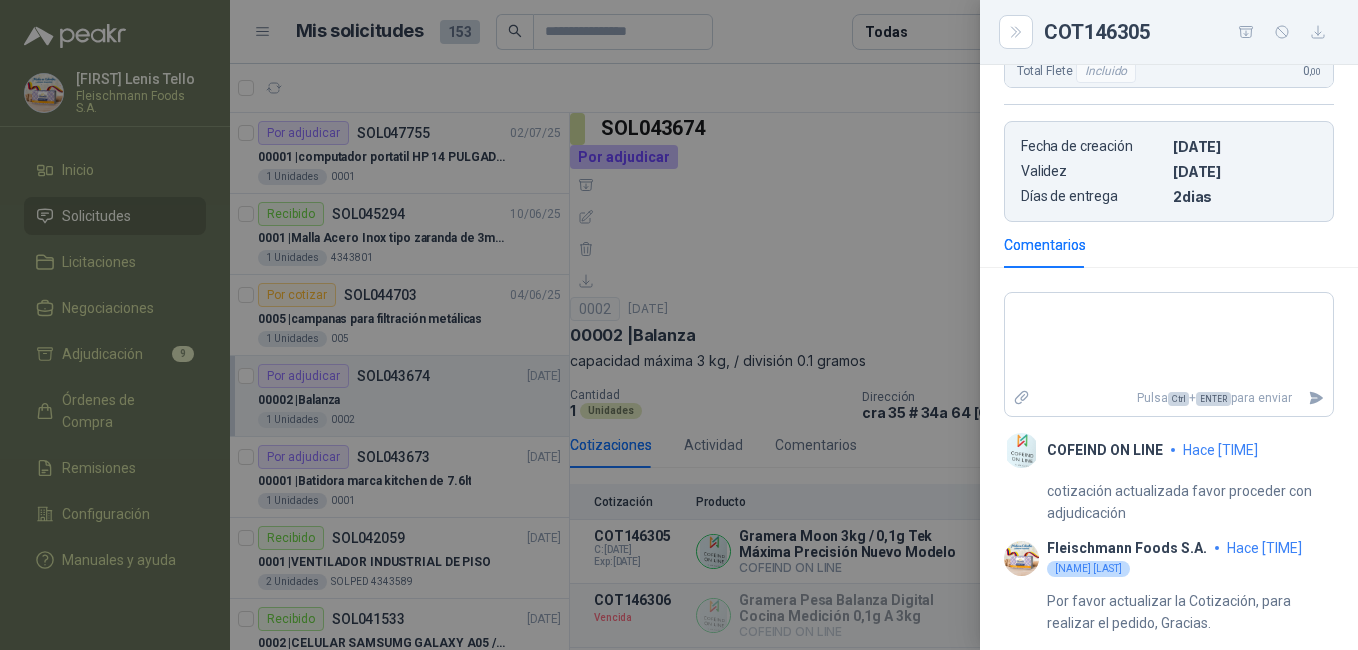 click at bounding box center (679, 325) 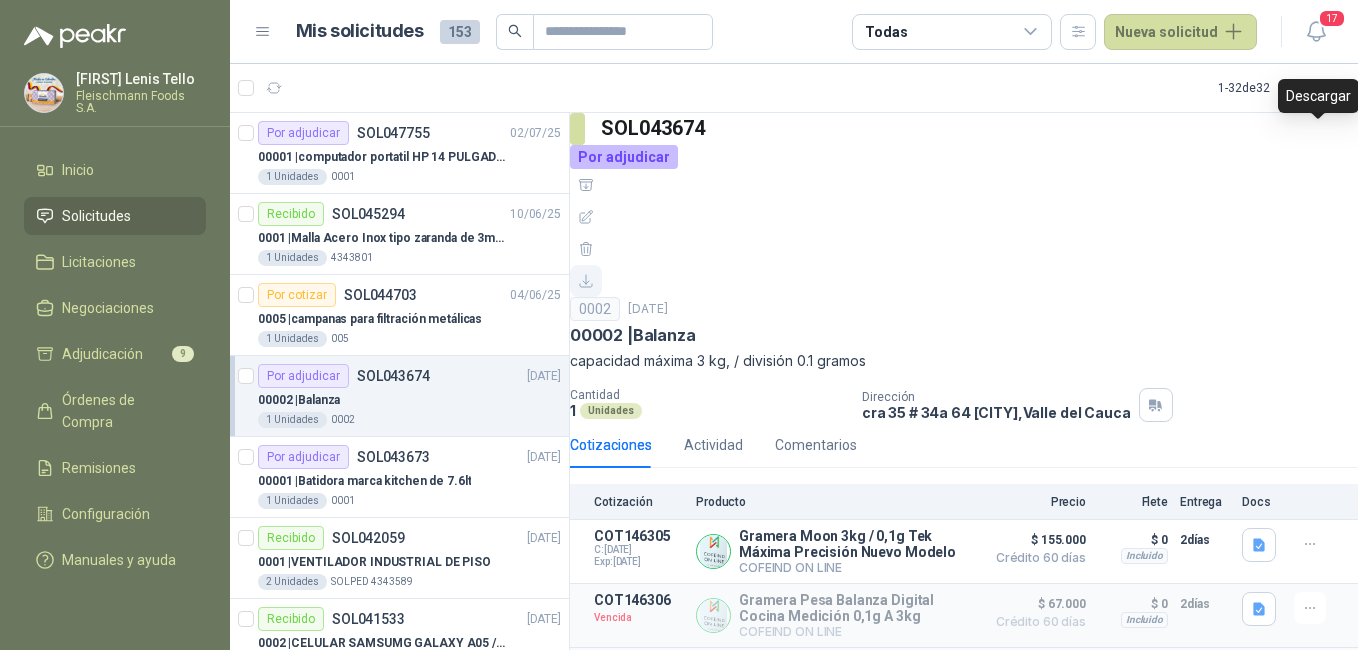 click at bounding box center (586, 281) 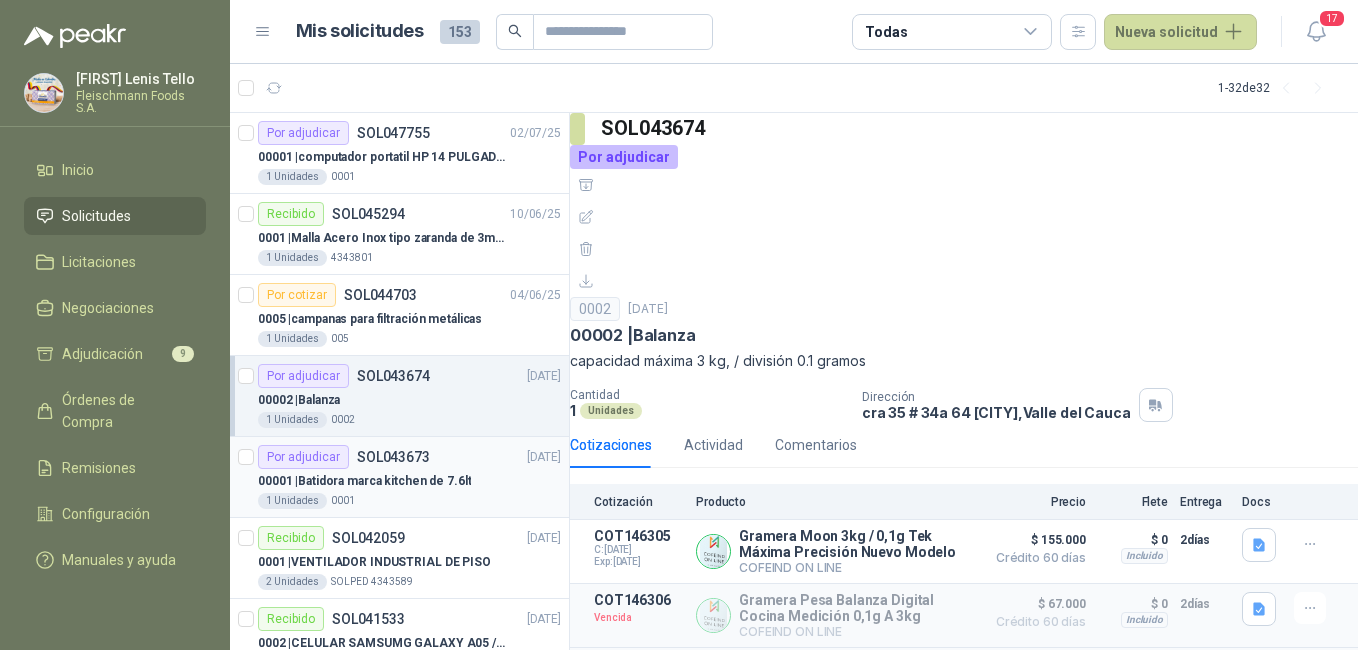 click on "00001 |  Batidora marca kitchen de 7.6lt" at bounding box center (364, 481) 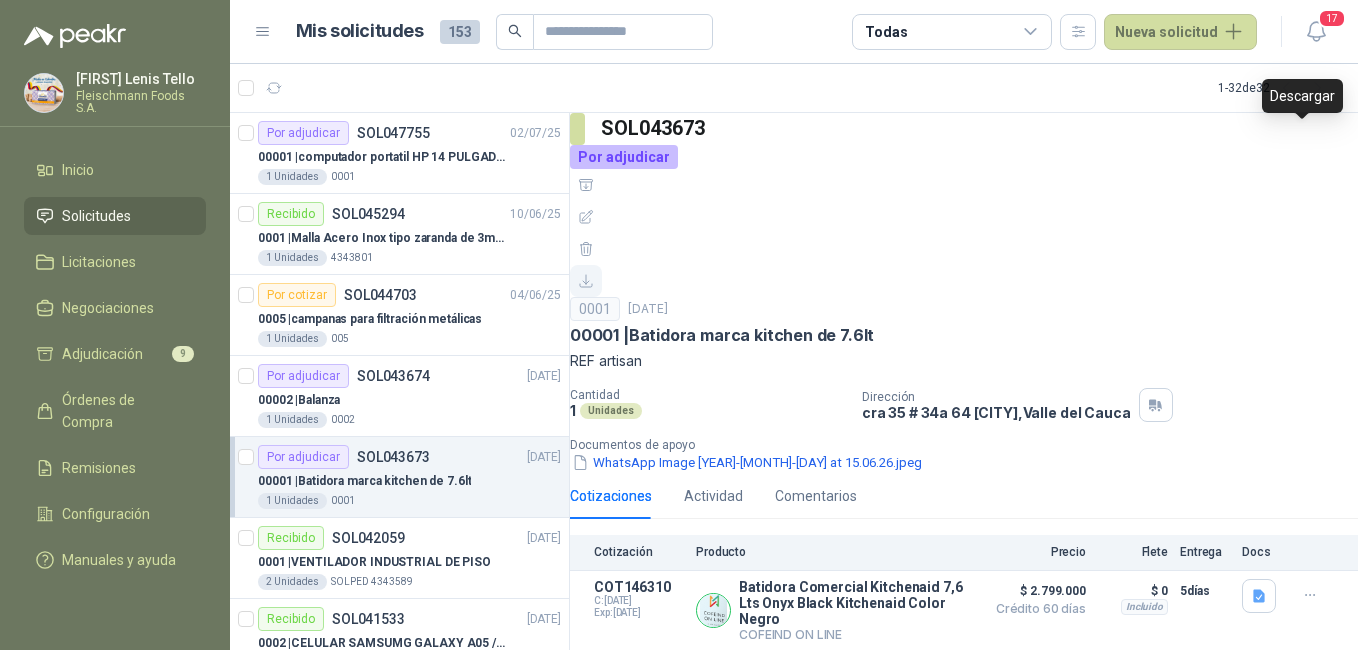 click at bounding box center [586, 281] 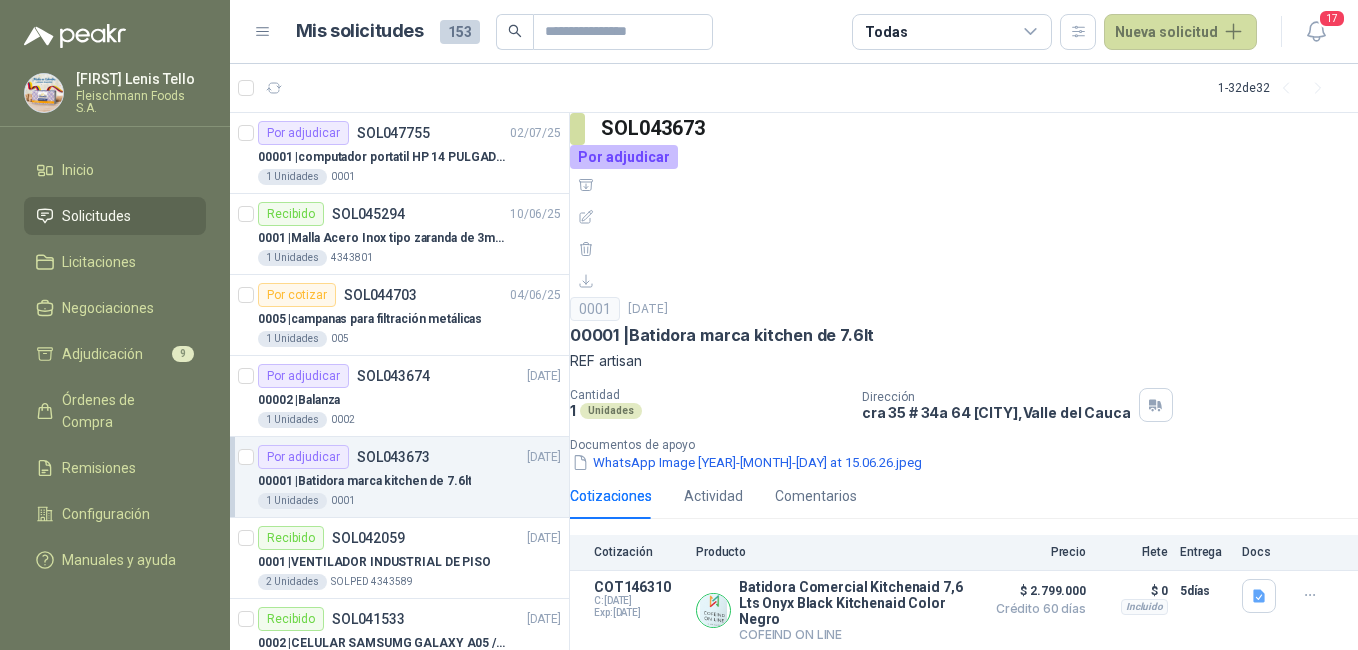 click on "Documentos de apoyo" at bounding box center [972, 445] 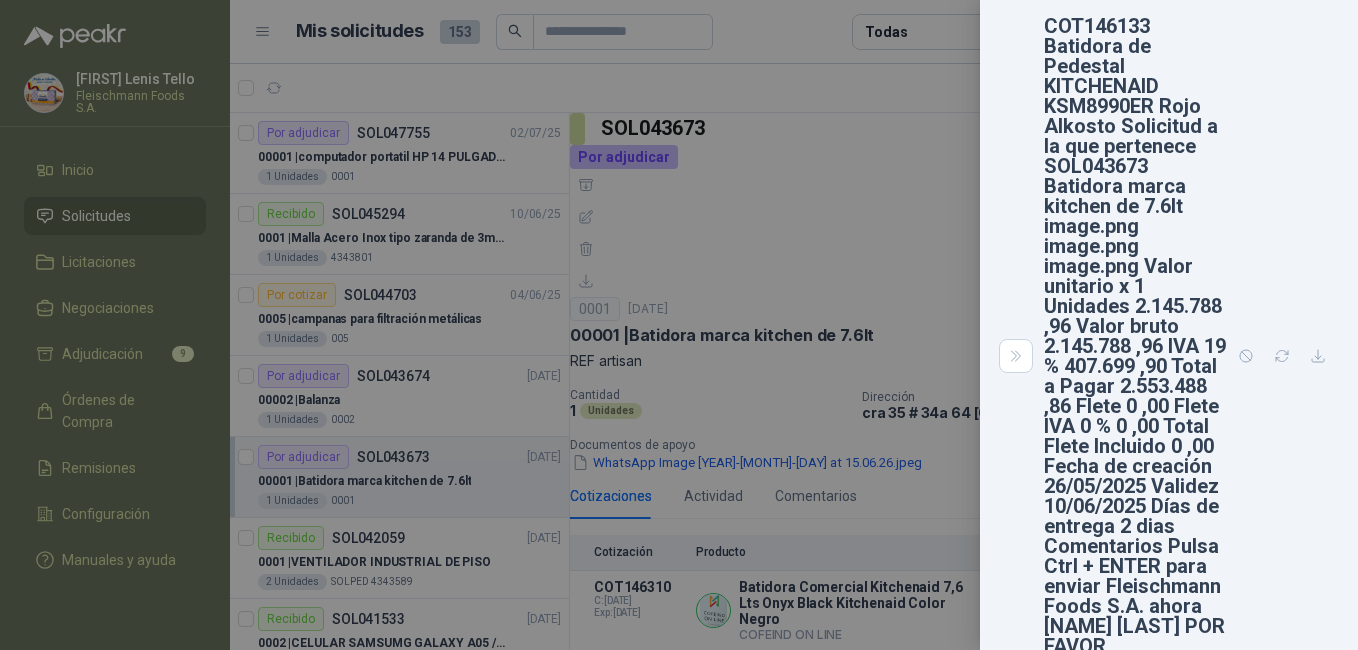 scroll, scrollTop: 405, scrollLeft: 0, axis: vertical 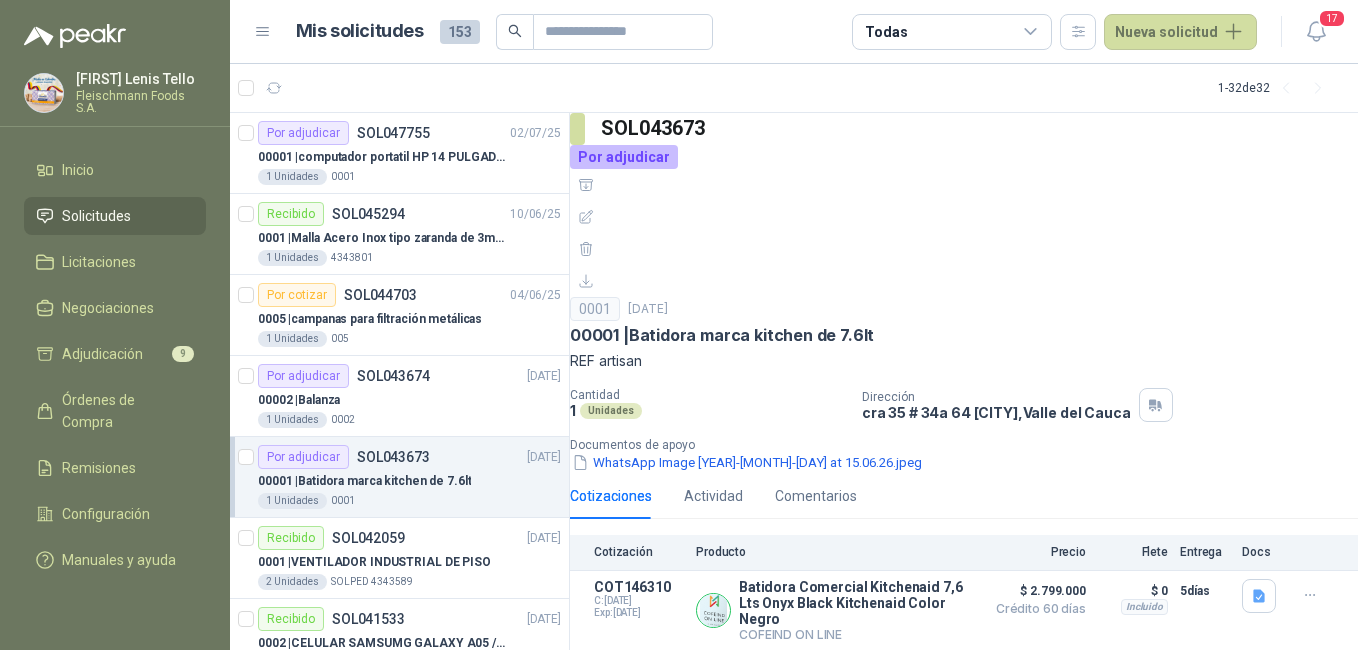 click on "Detalles" at bounding box center (0, 0) 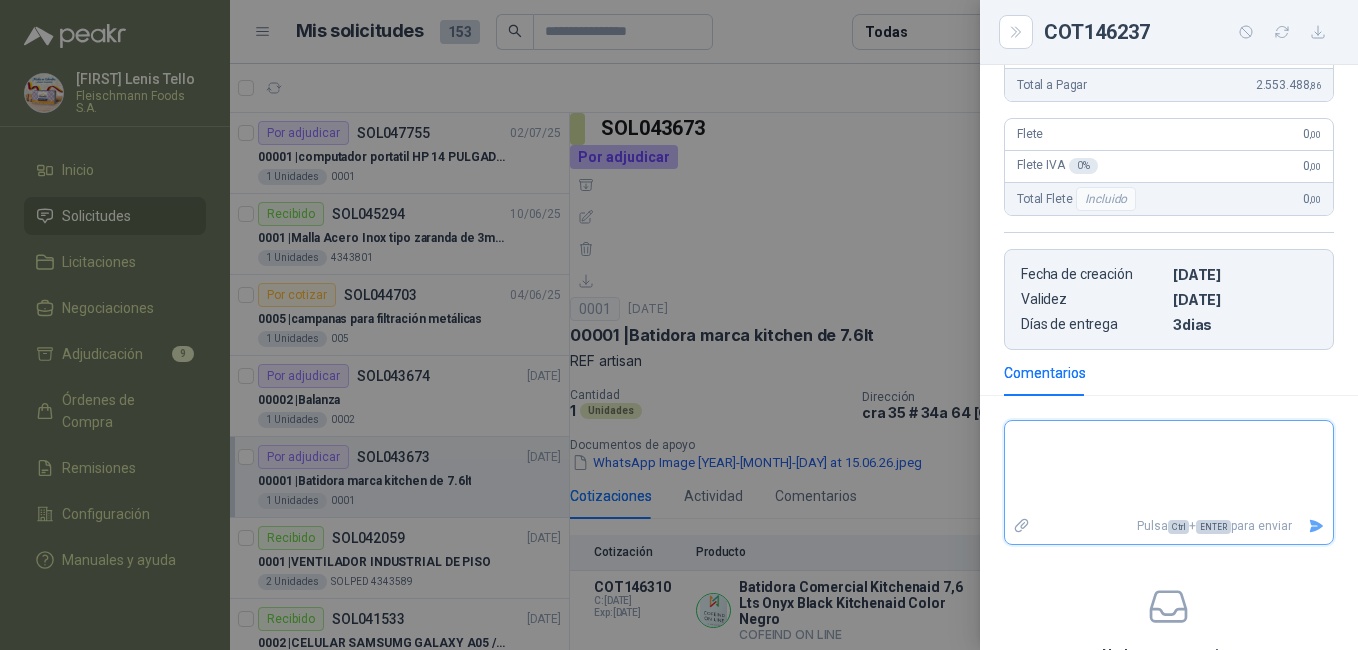 click at bounding box center [1161, 467] 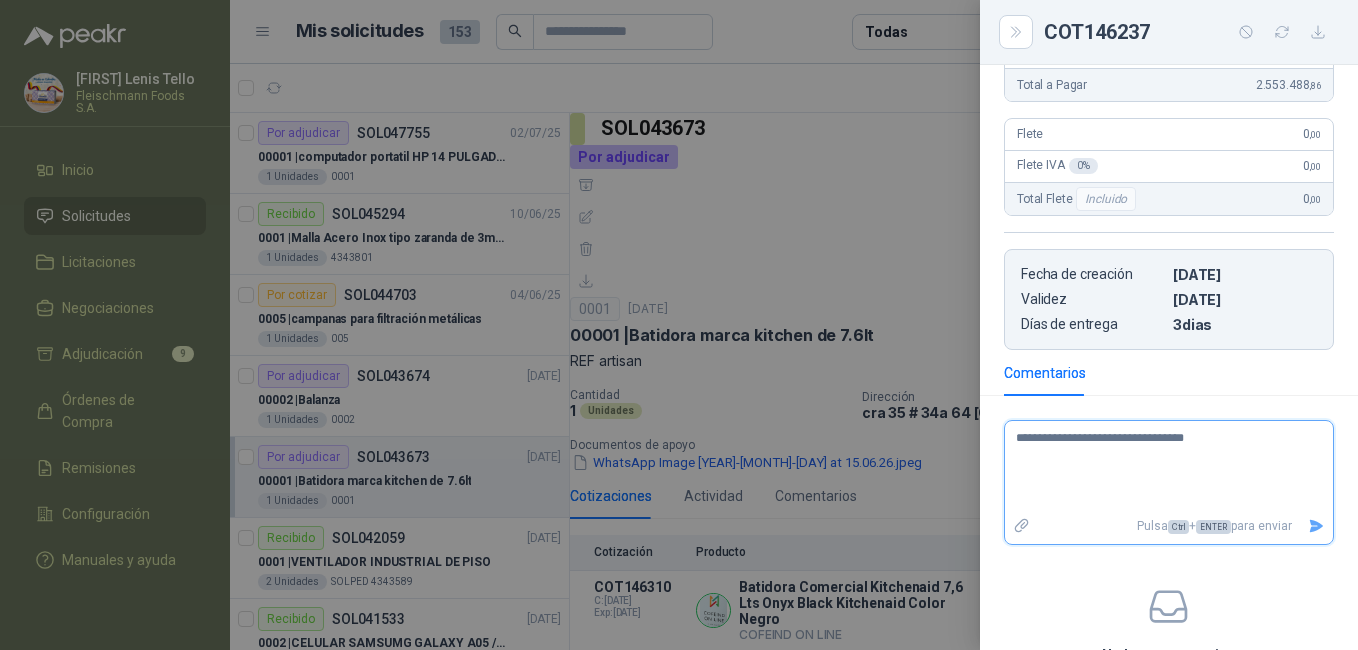 click at bounding box center [1316, 526] 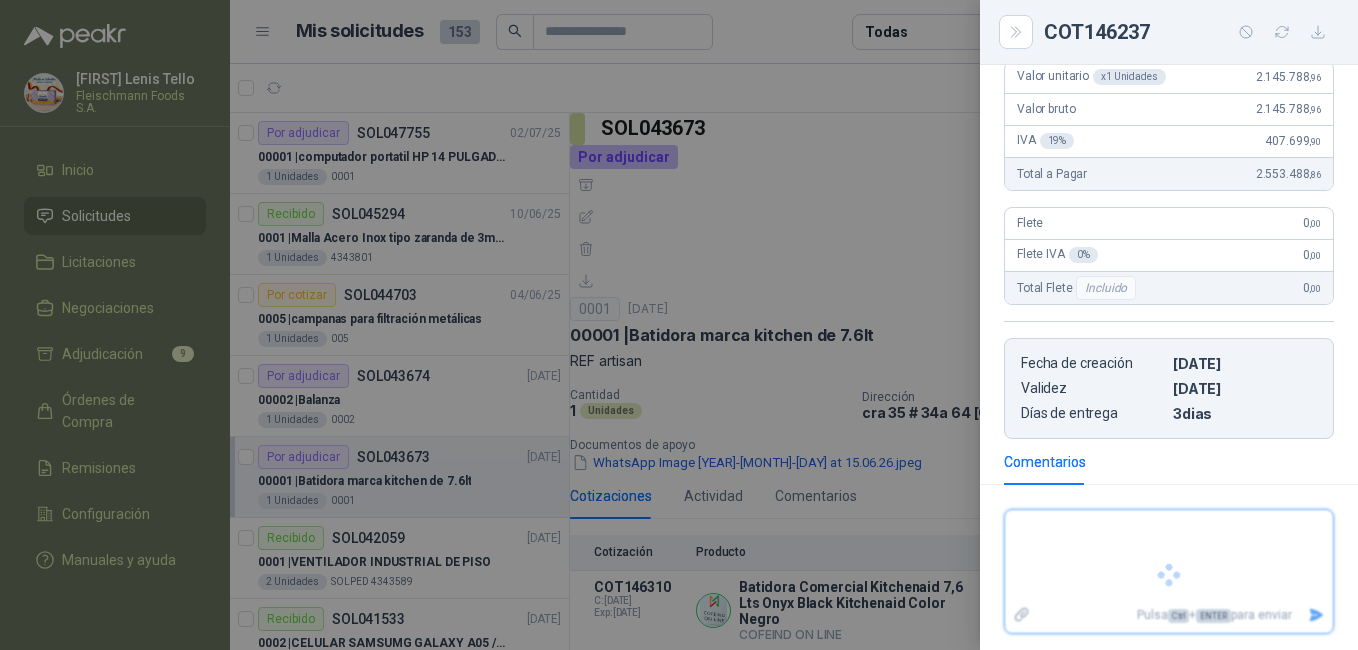 scroll, scrollTop: 345, scrollLeft: 0, axis: vertical 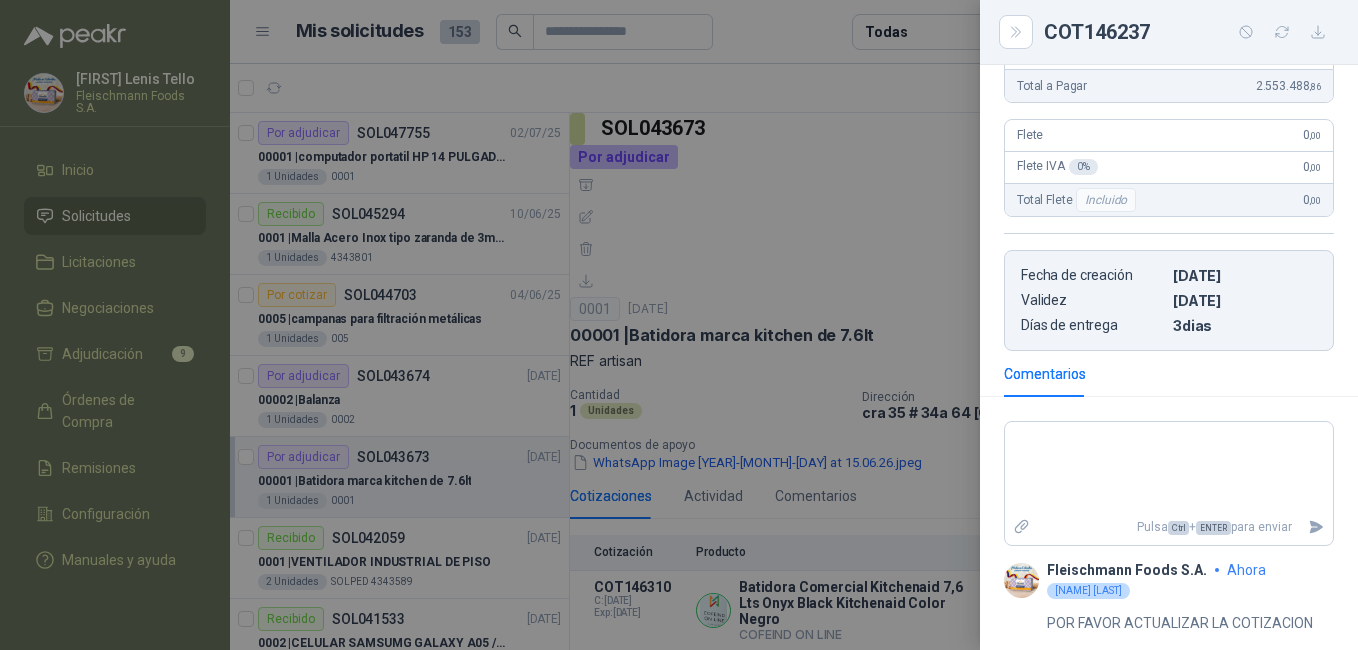 click at bounding box center [679, 325] 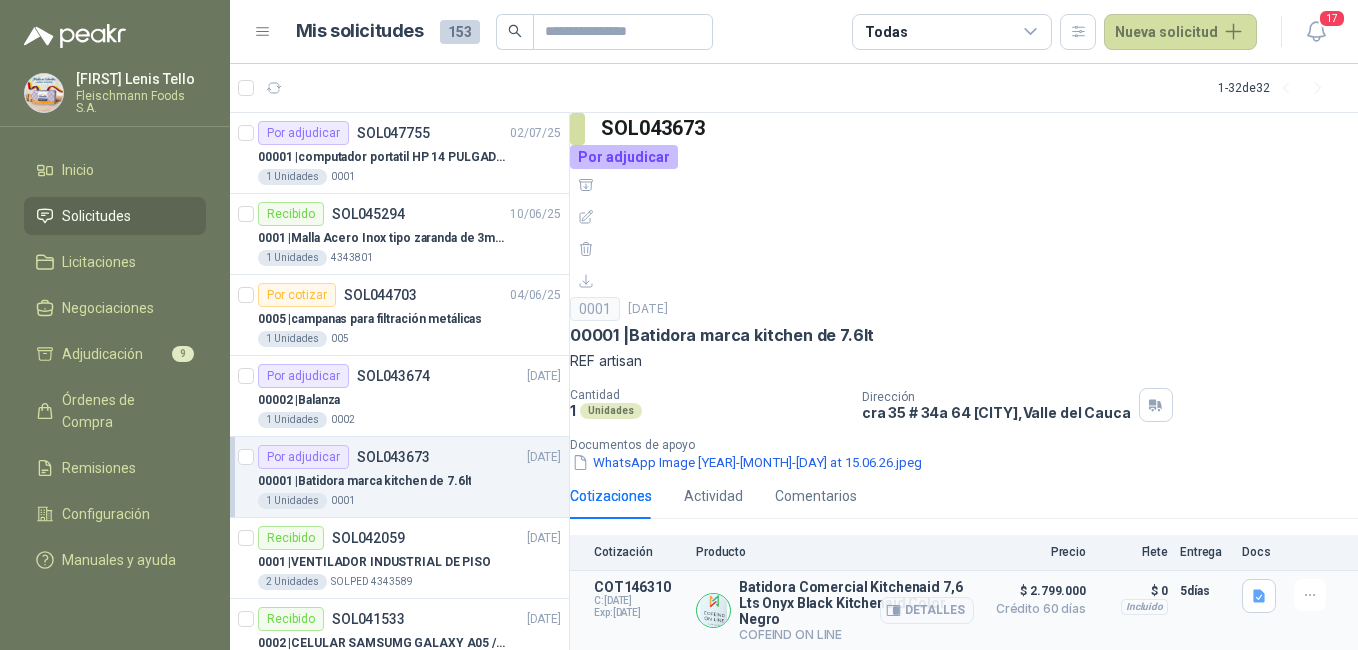scroll, scrollTop: 24, scrollLeft: 0, axis: vertical 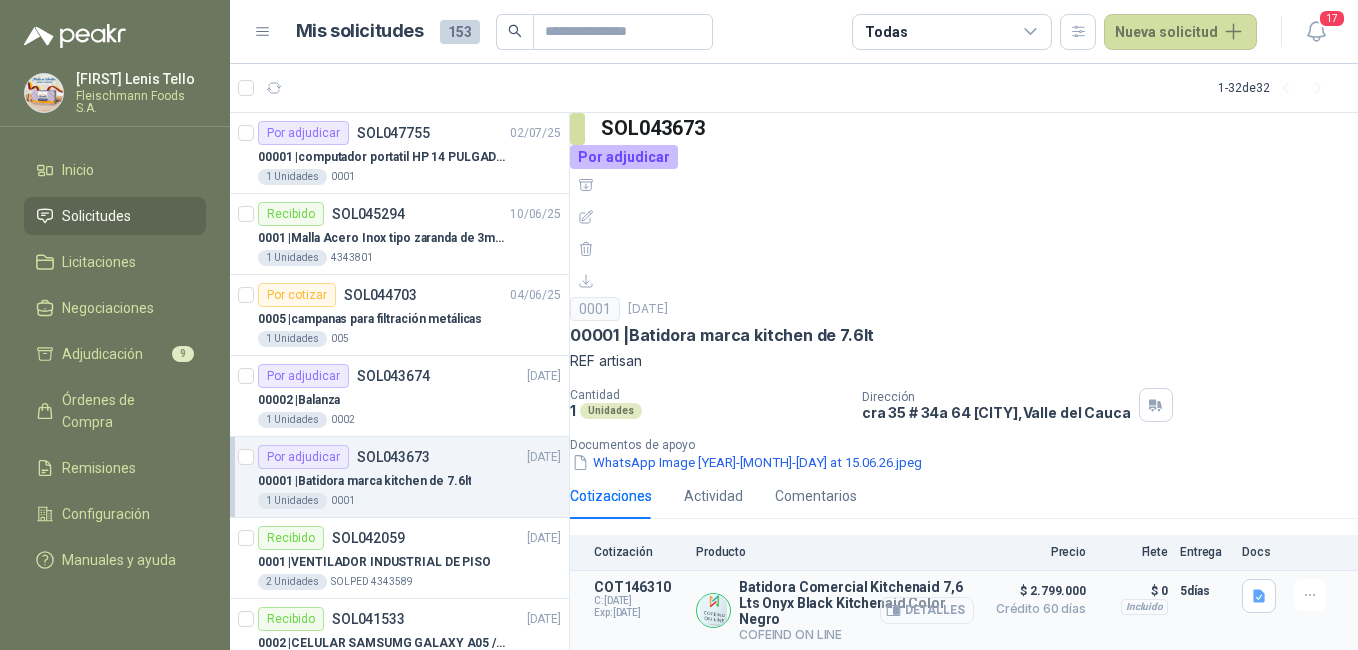 click on "Detalles" at bounding box center (927, 610) 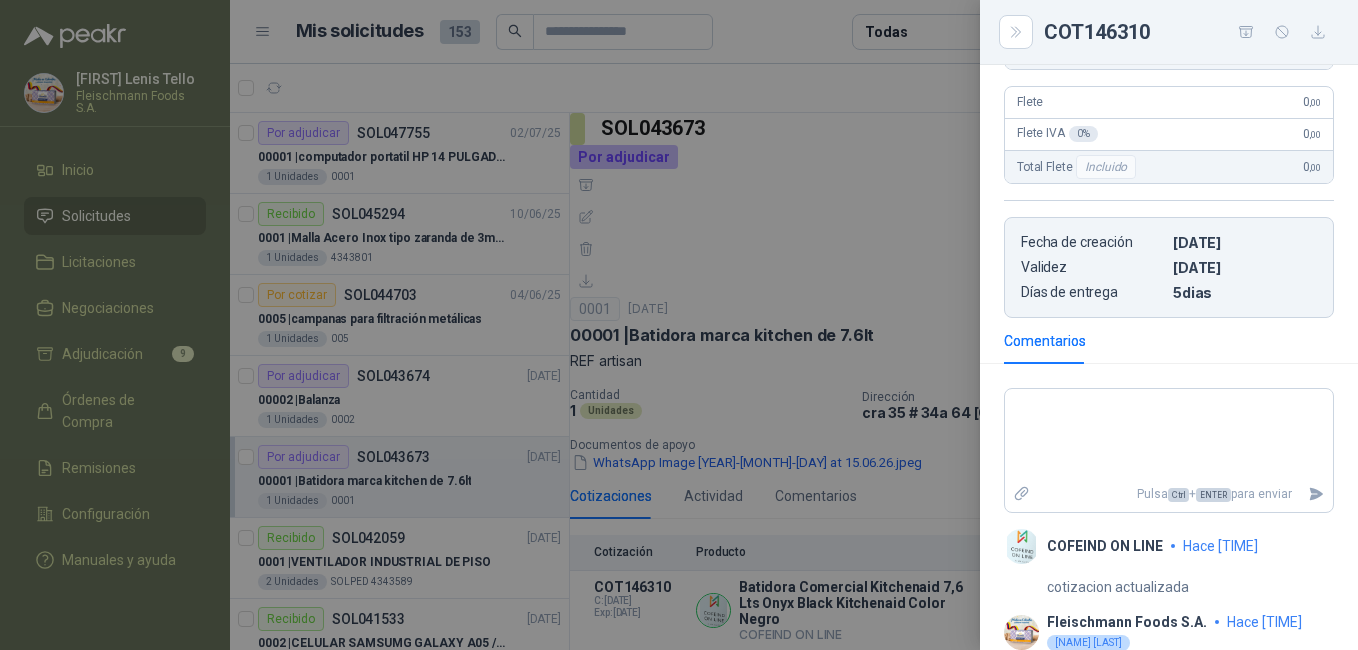 scroll, scrollTop: 493, scrollLeft: 0, axis: vertical 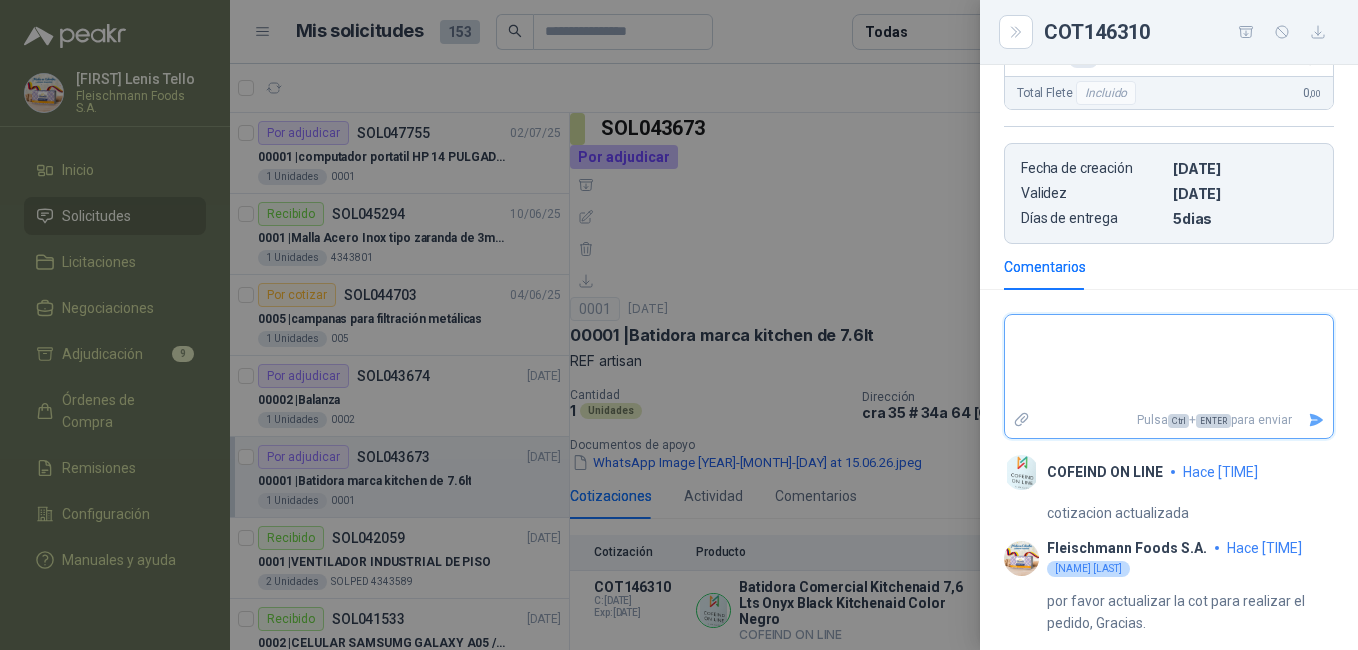 click at bounding box center (1161, 361) 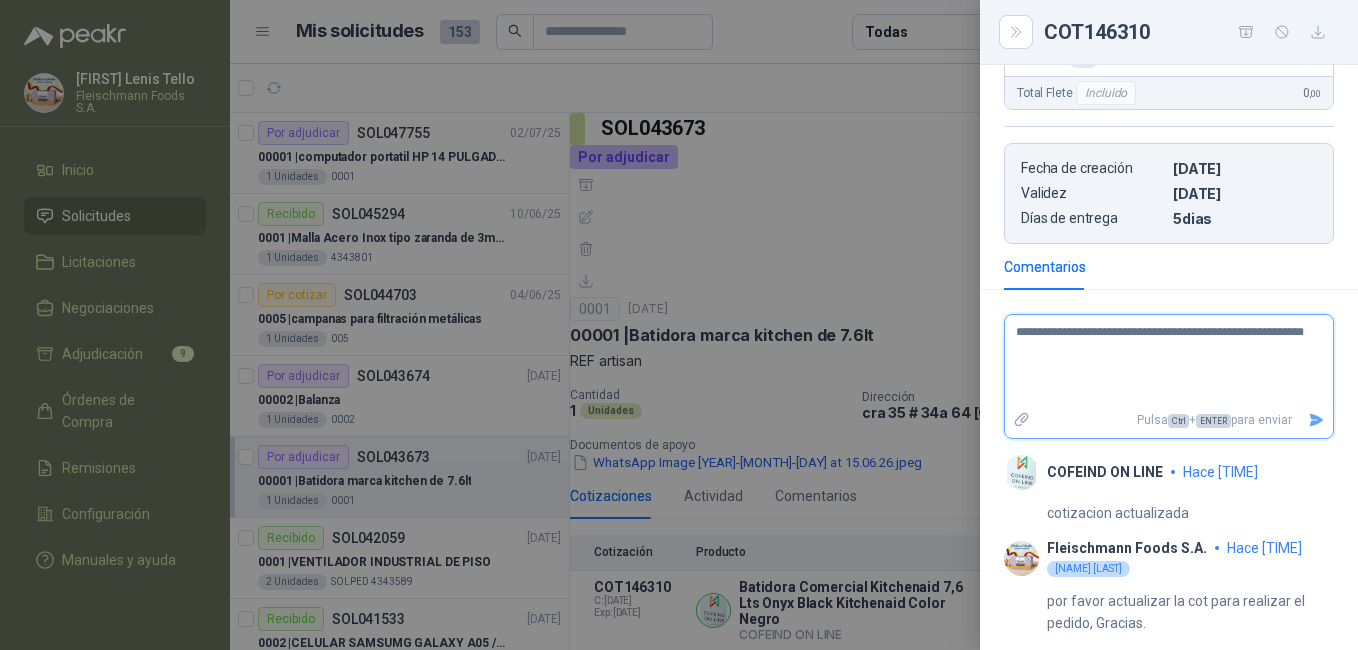 type on "**********" 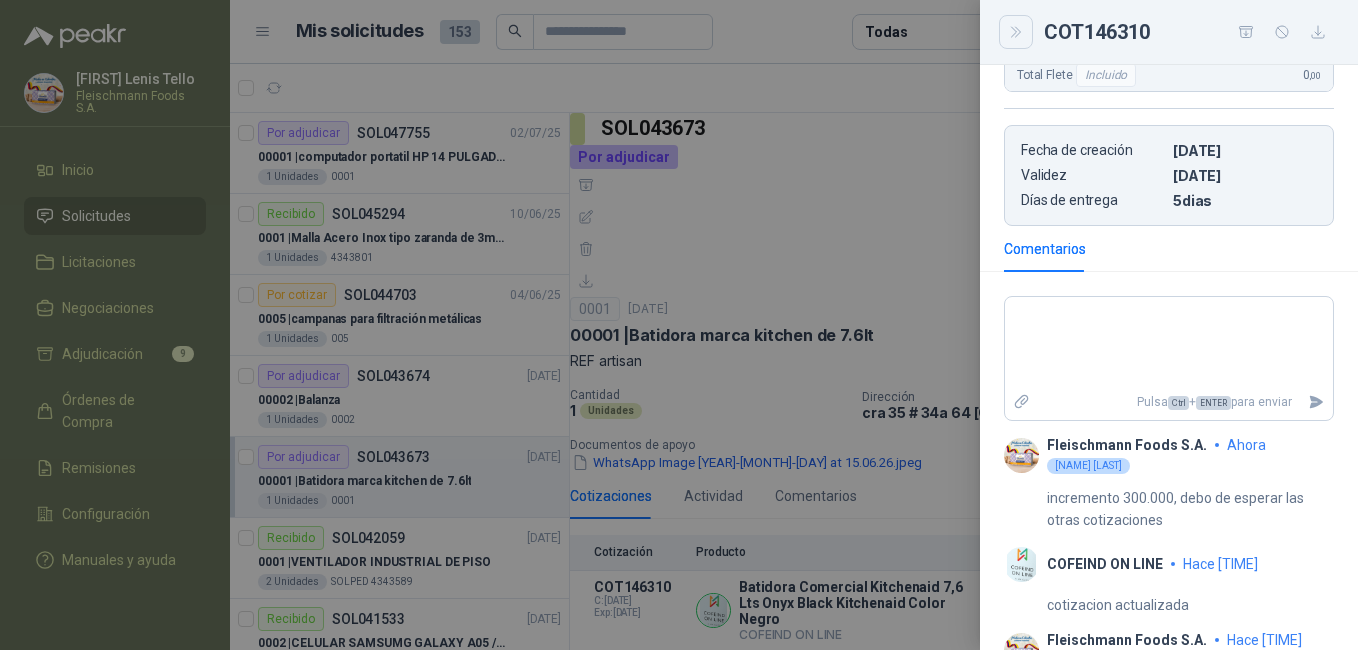 click at bounding box center (1016, 32) 